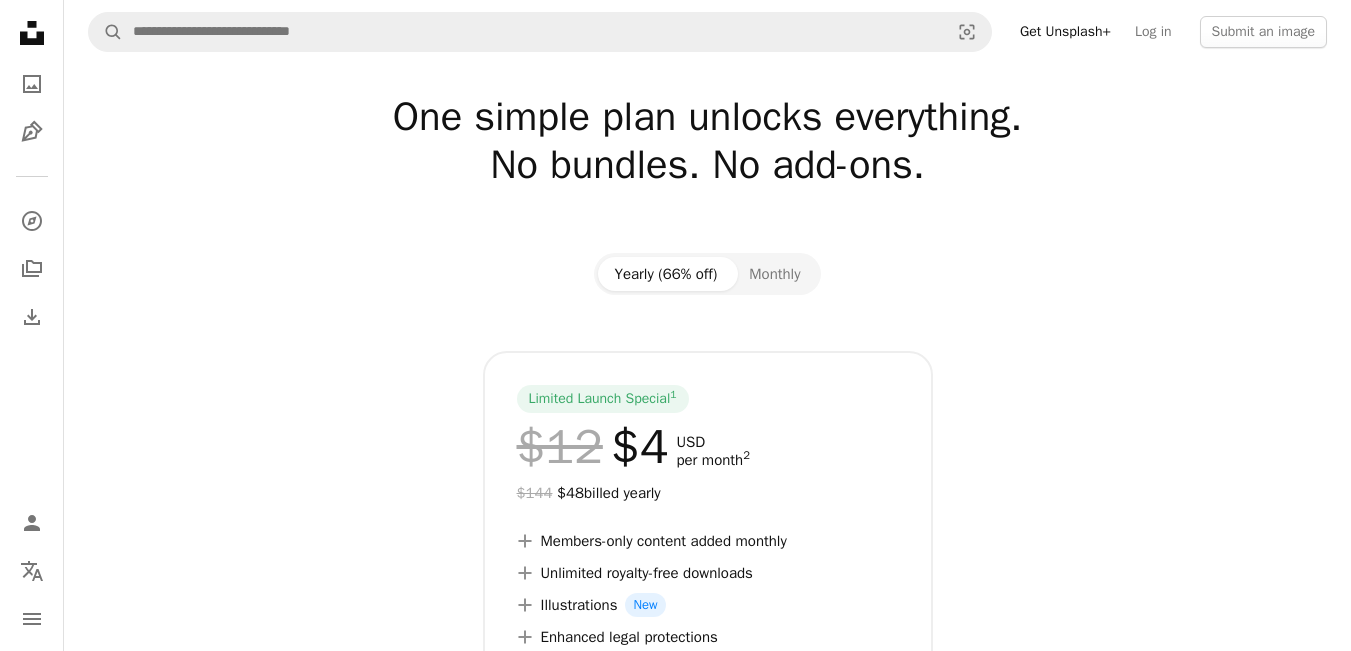 scroll, scrollTop: 0, scrollLeft: 0, axis: both 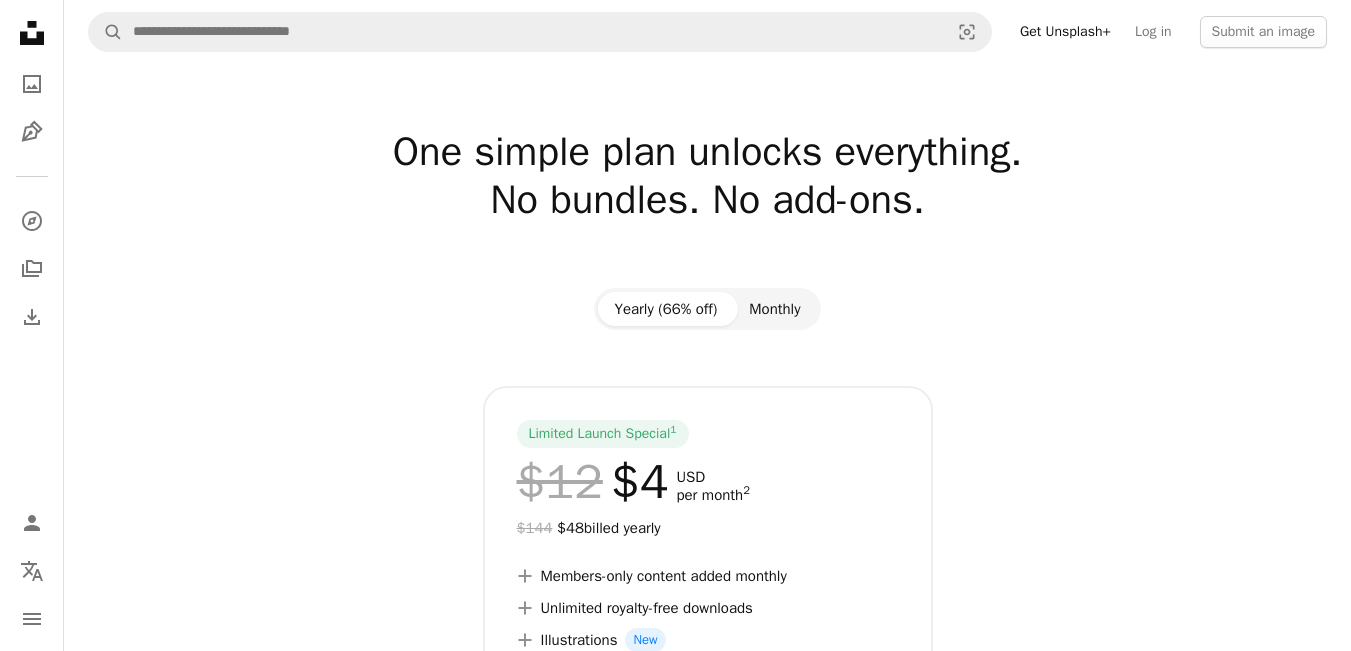 click on "Monthly" at bounding box center (774, 309) 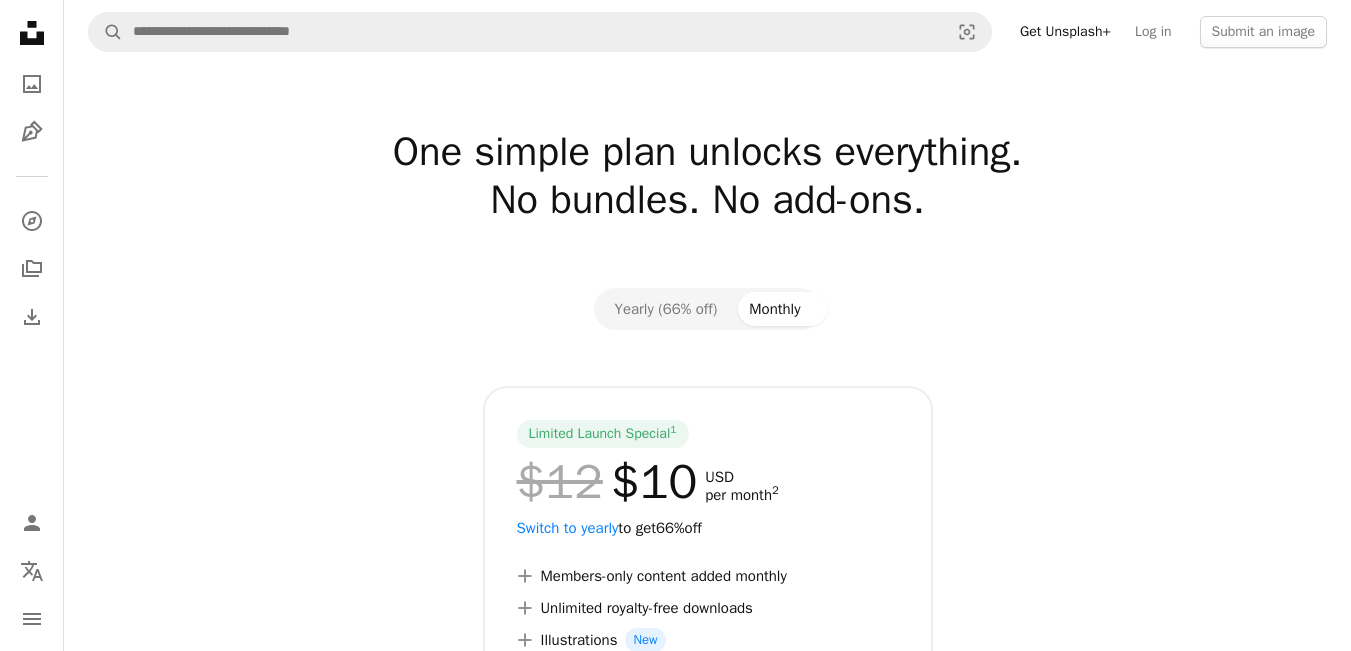 click 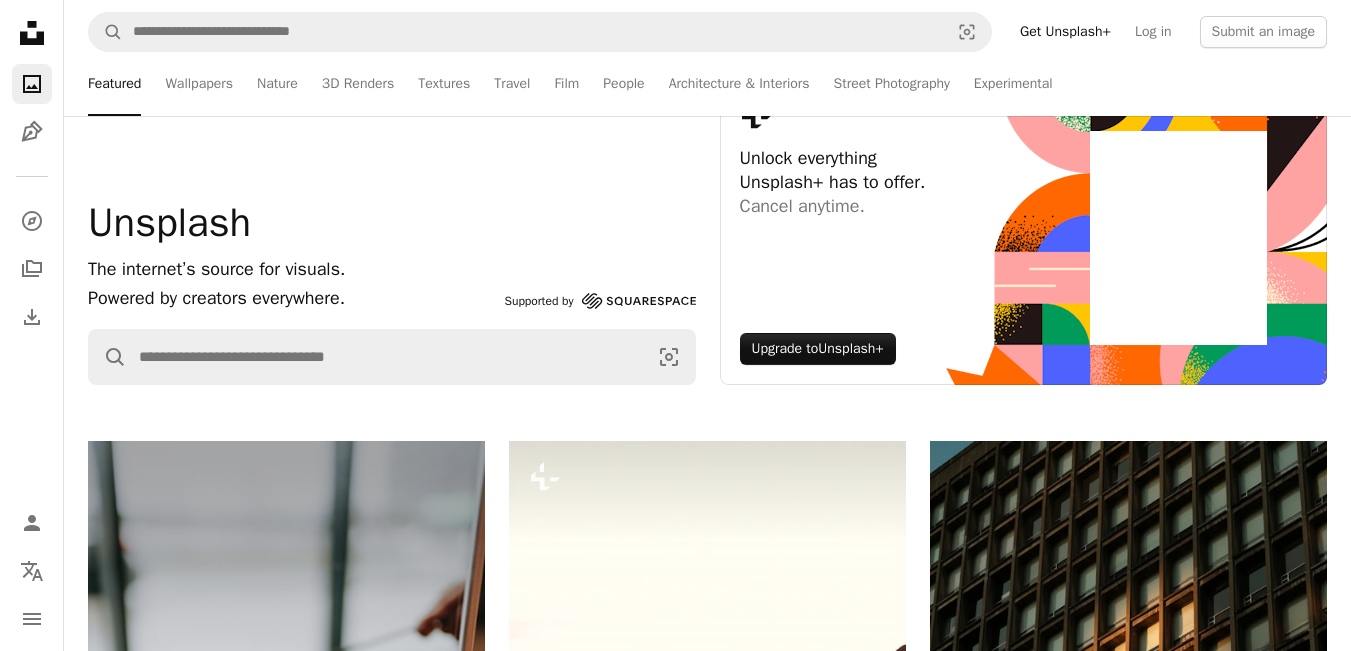 scroll, scrollTop: 0, scrollLeft: 0, axis: both 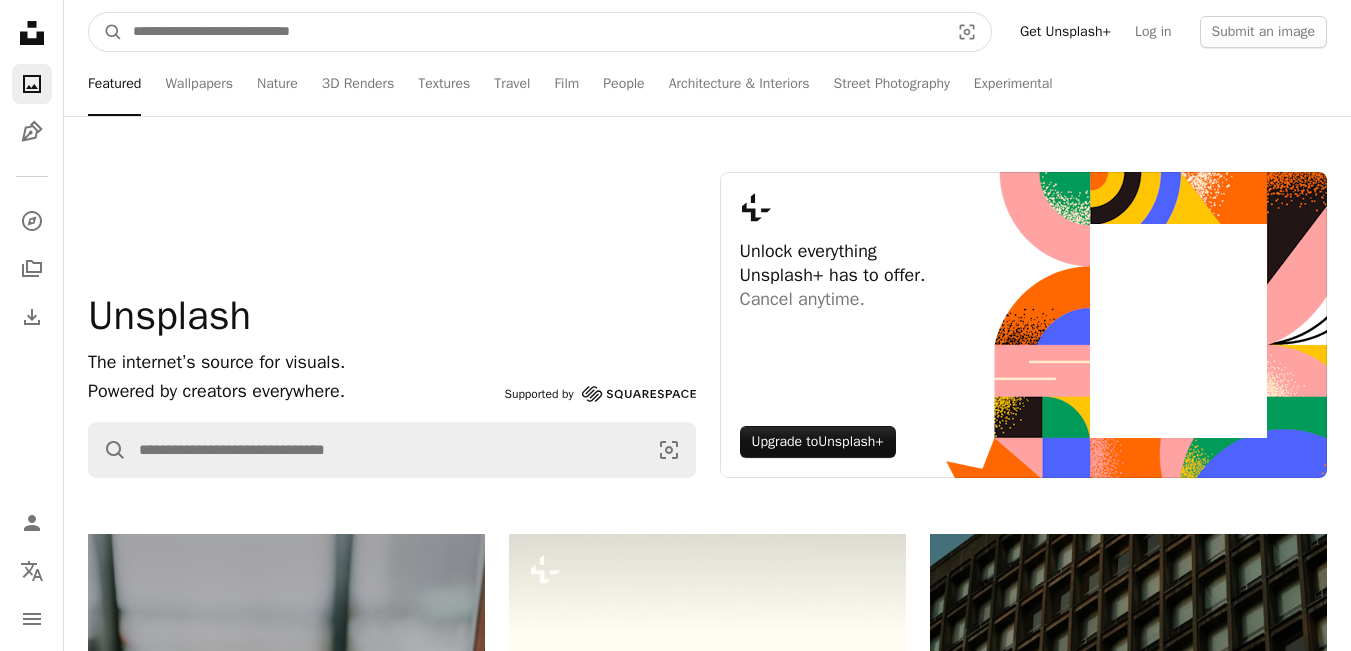 click at bounding box center (533, 32) 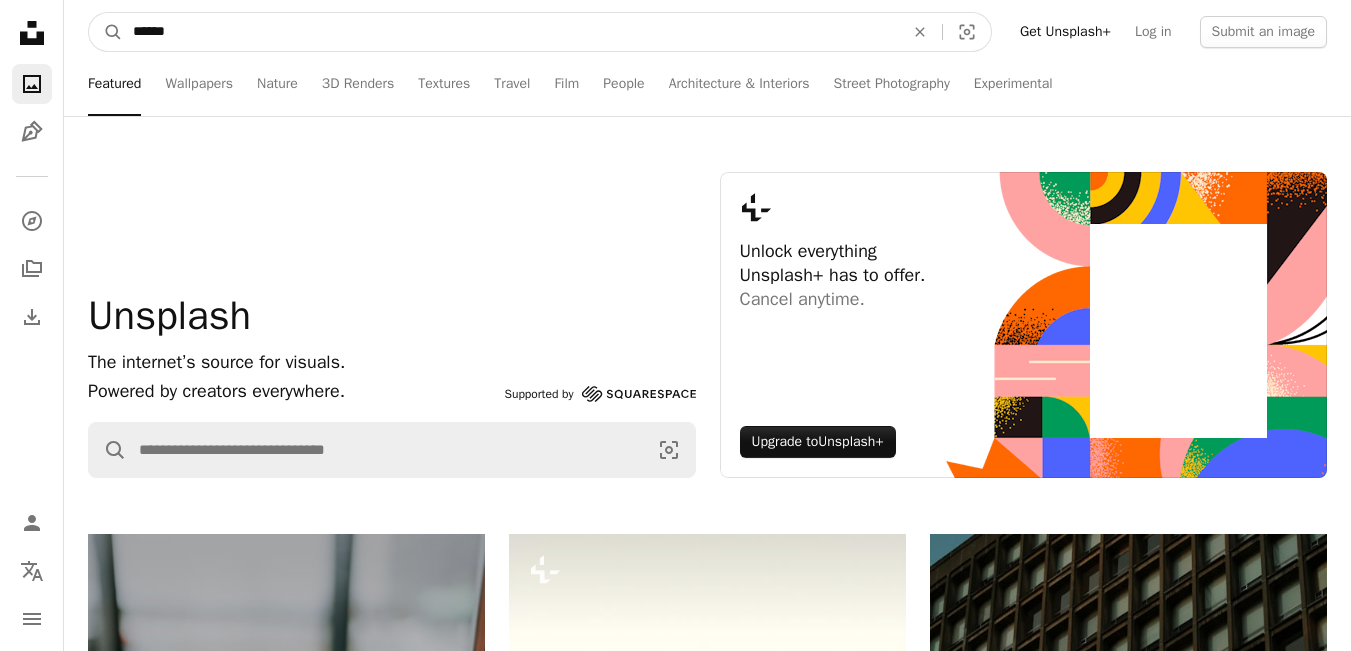 type on "******" 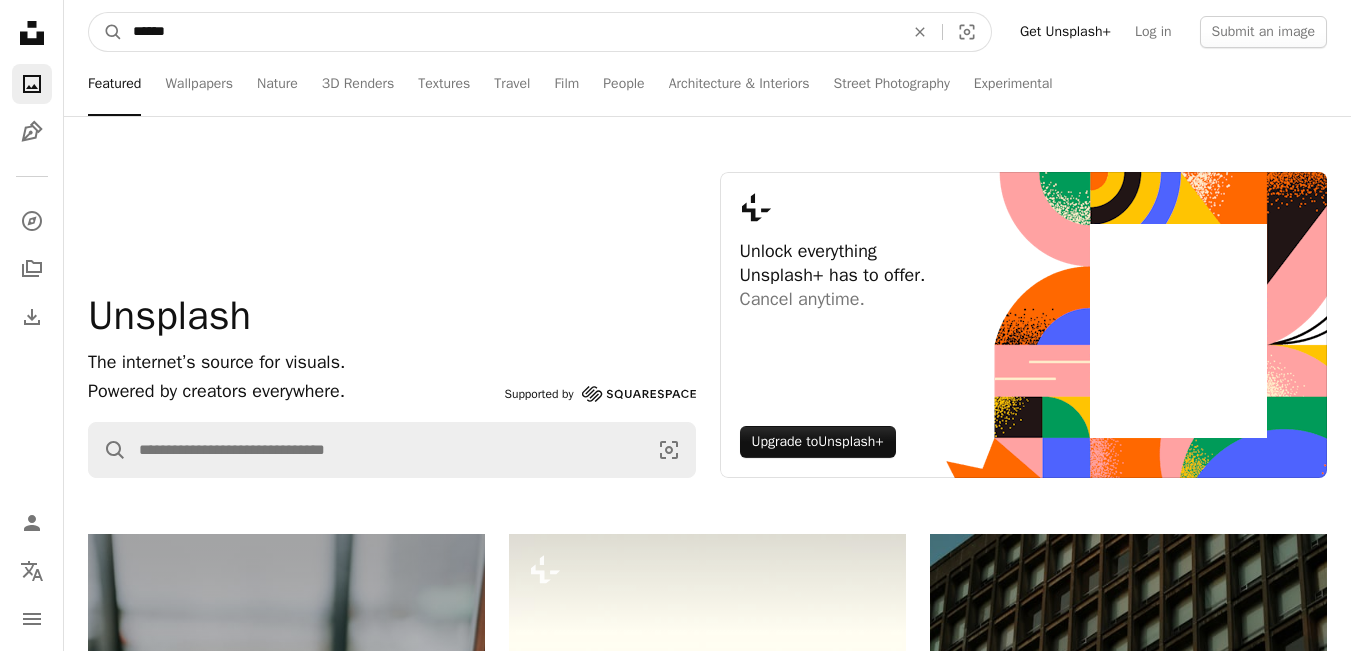 click on "A magnifying glass" at bounding box center (106, 32) 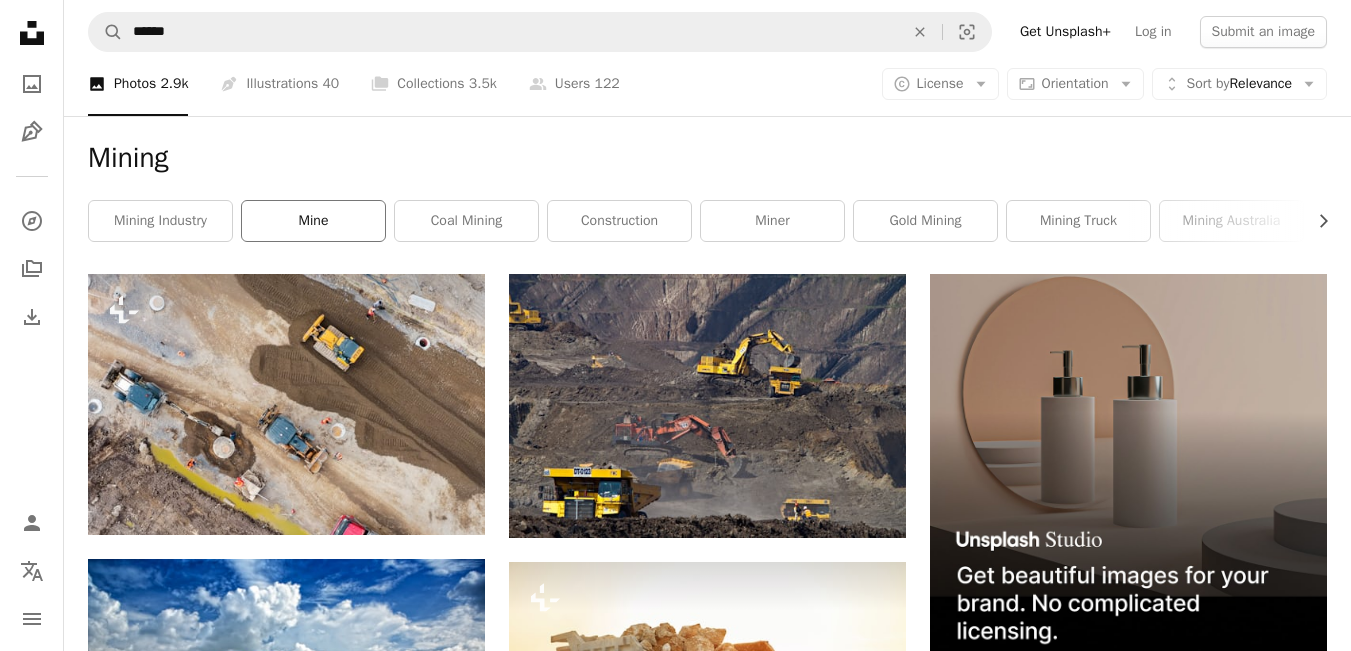 click on "mine" at bounding box center (313, 221) 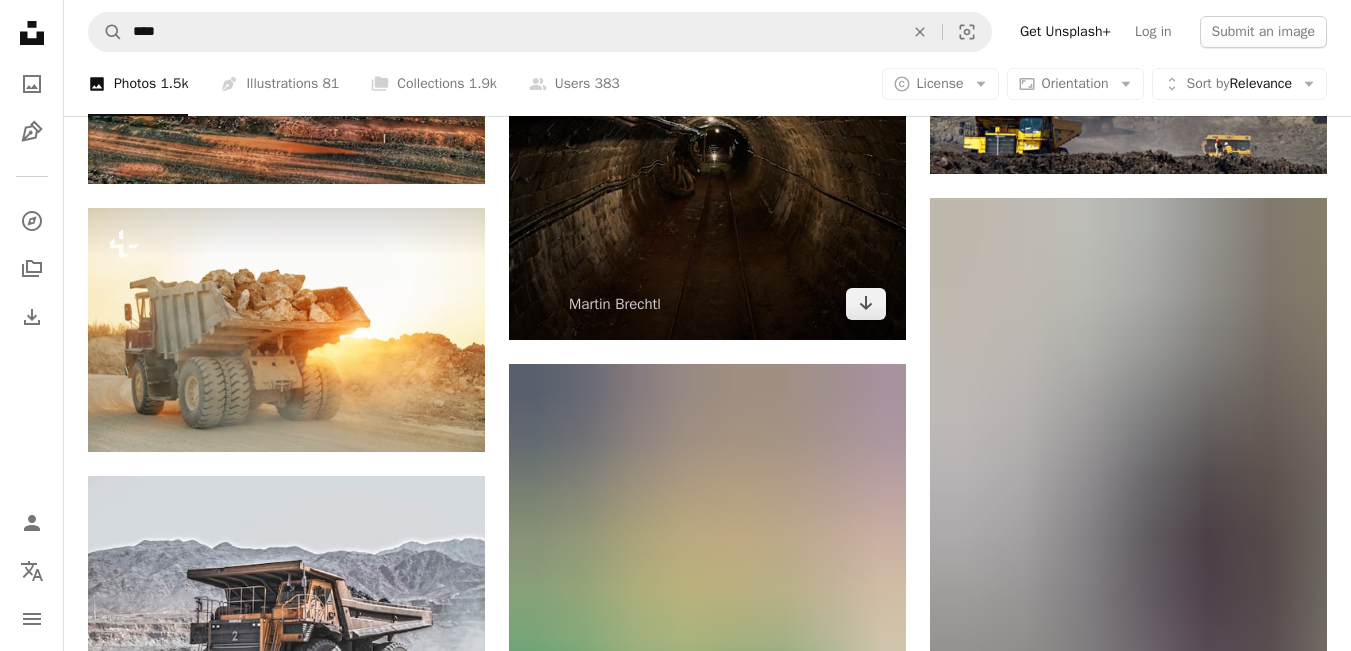 scroll, scrollTop: 700, scrollLeft: 0, axis: vertical 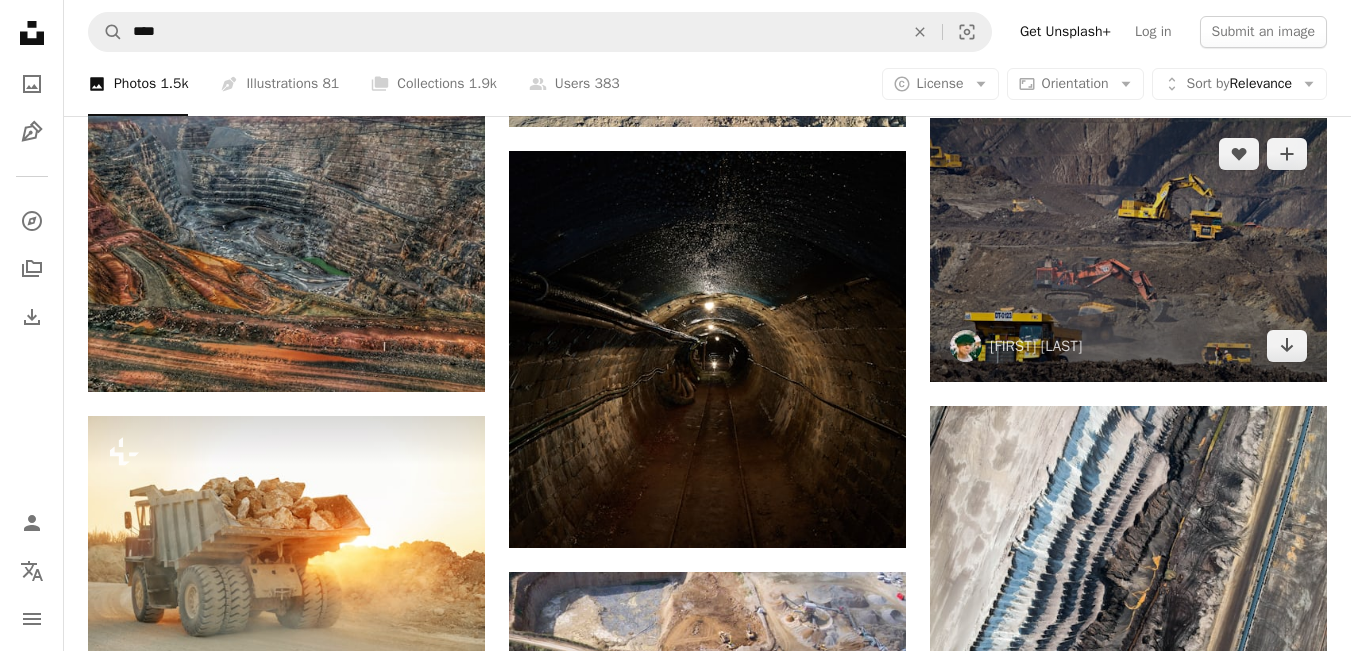 click at bounding box center (1128, 250) 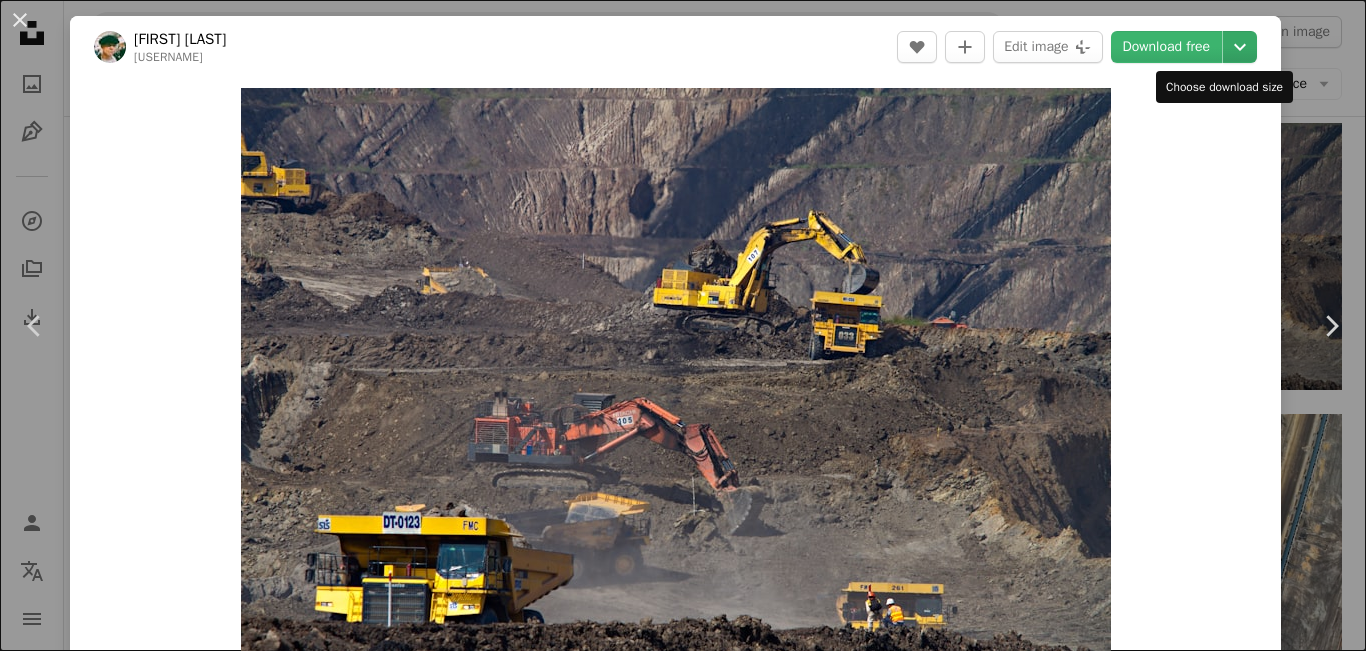 click on "Chevron down" 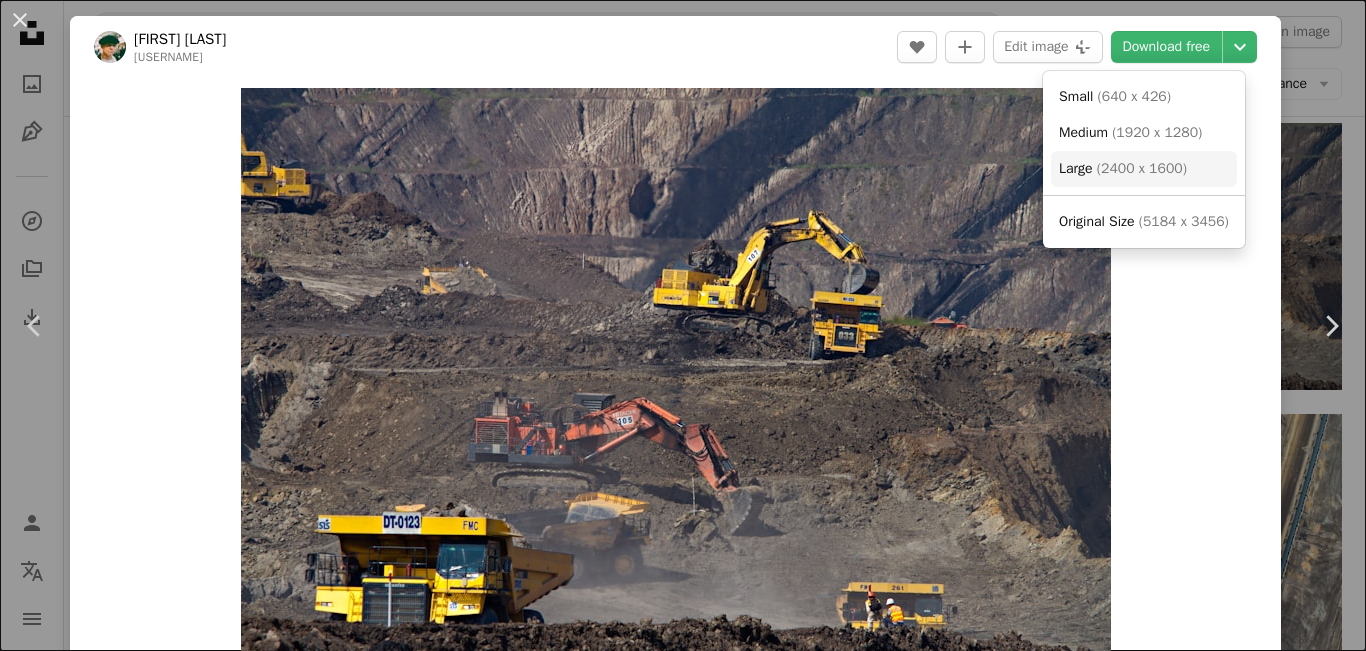 click on "( 2400 x 1600 )" at bounding box center (1142, 168) 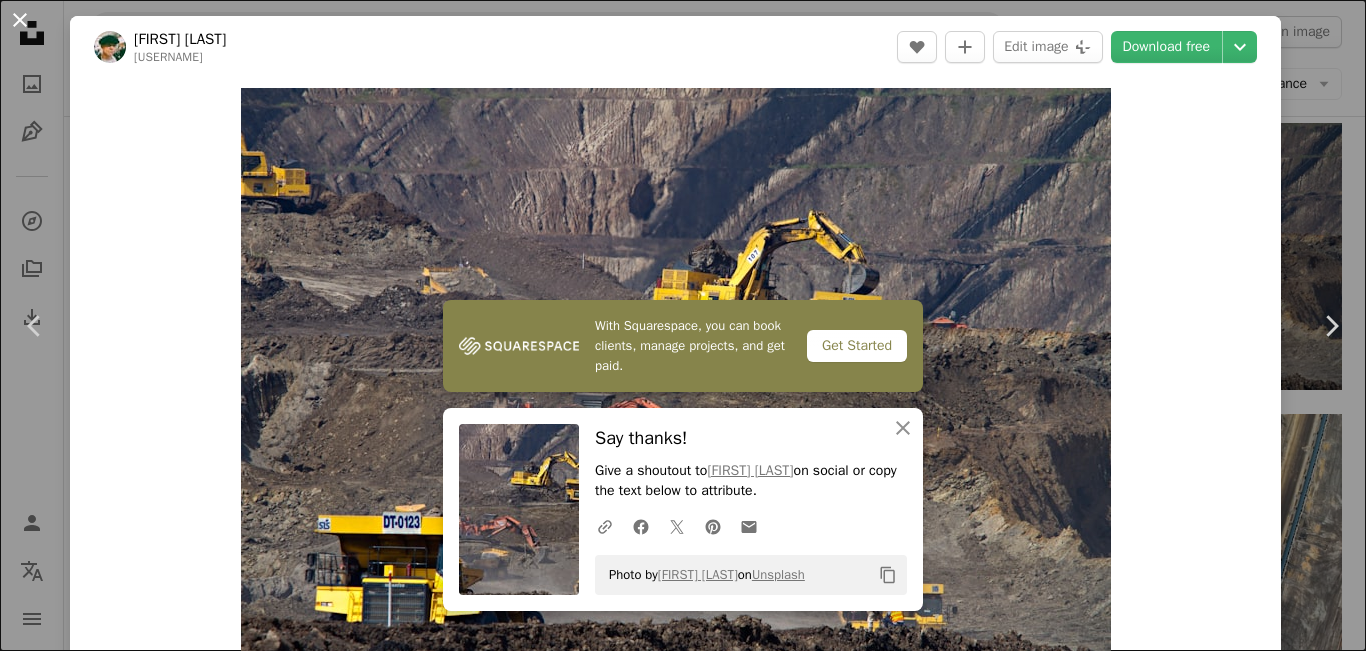click on "An X shape" at bounding box center (20, 20) 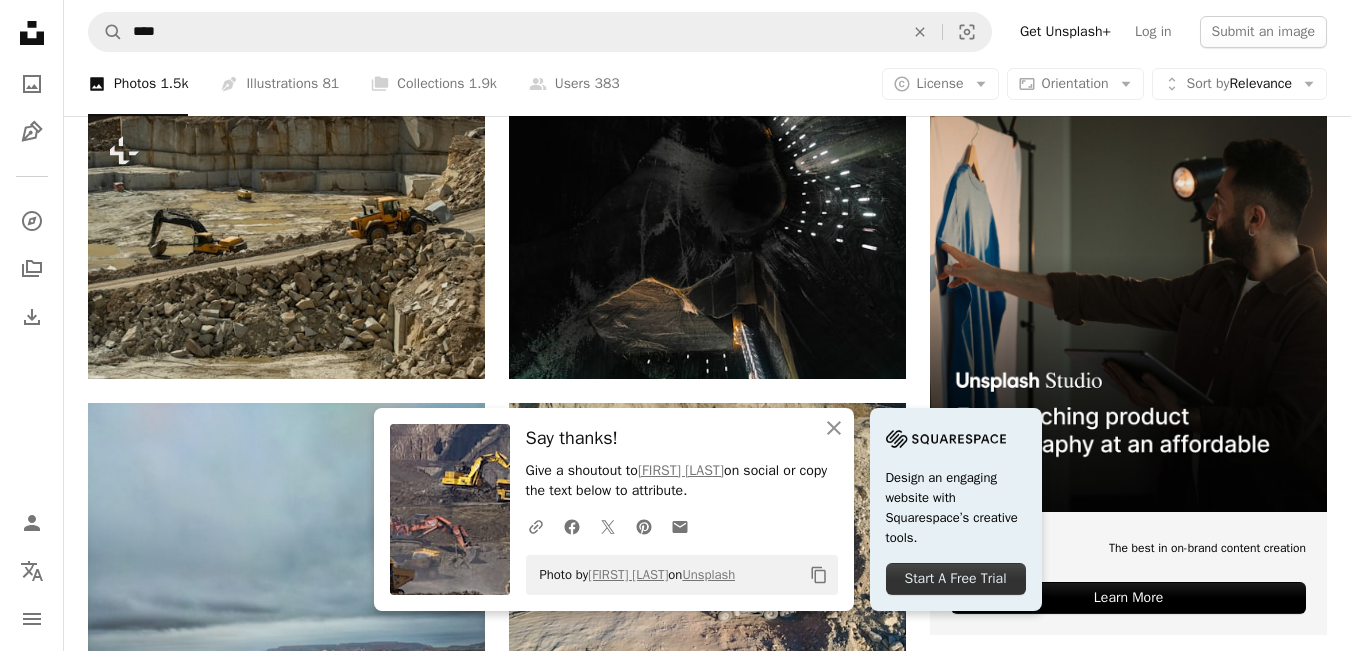 scroll, scrollTop: 0, scrollLeft: 0, axis: both 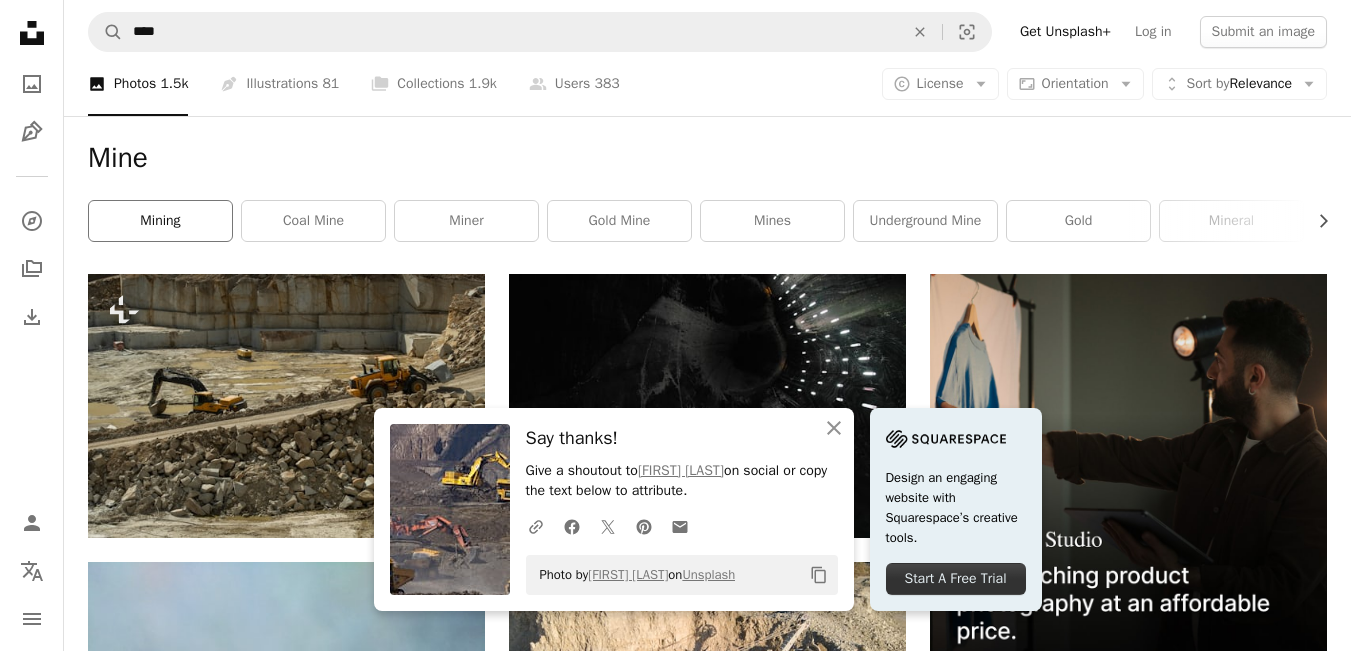 click on "mining" at bounding box center [160, 221] 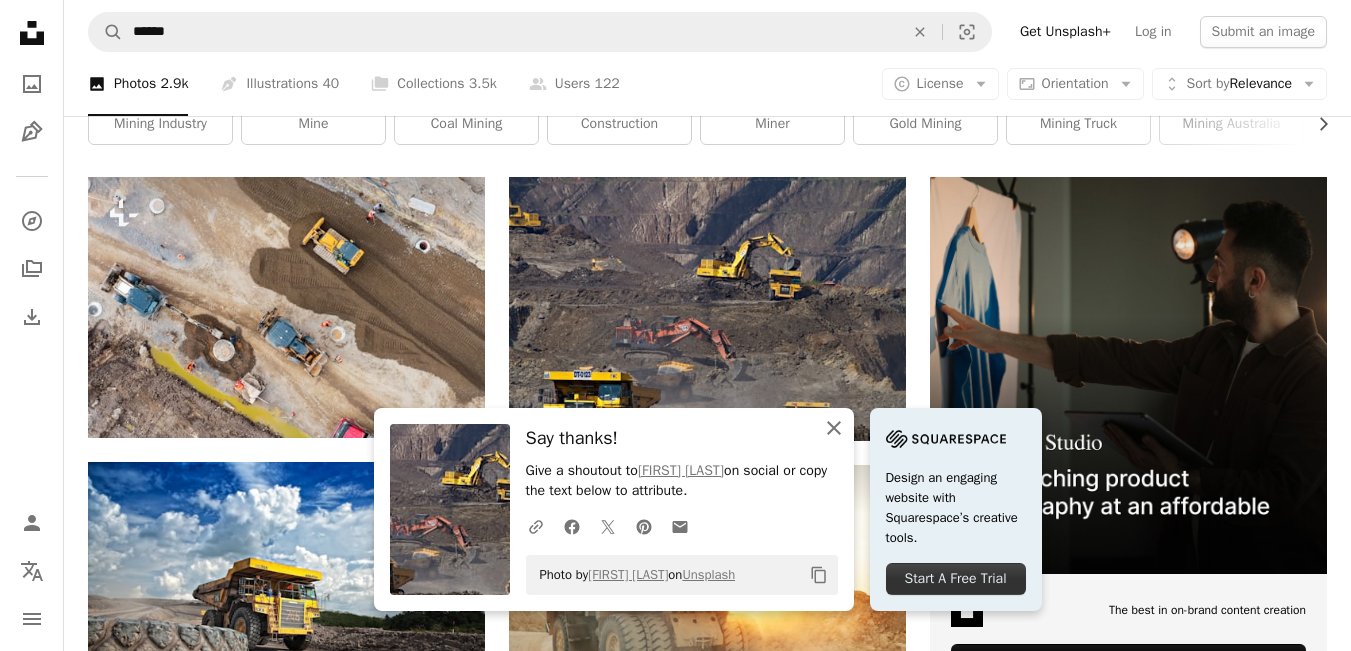 scroll, scrollTop: 200, scrollLeft: 0, axis: vertical 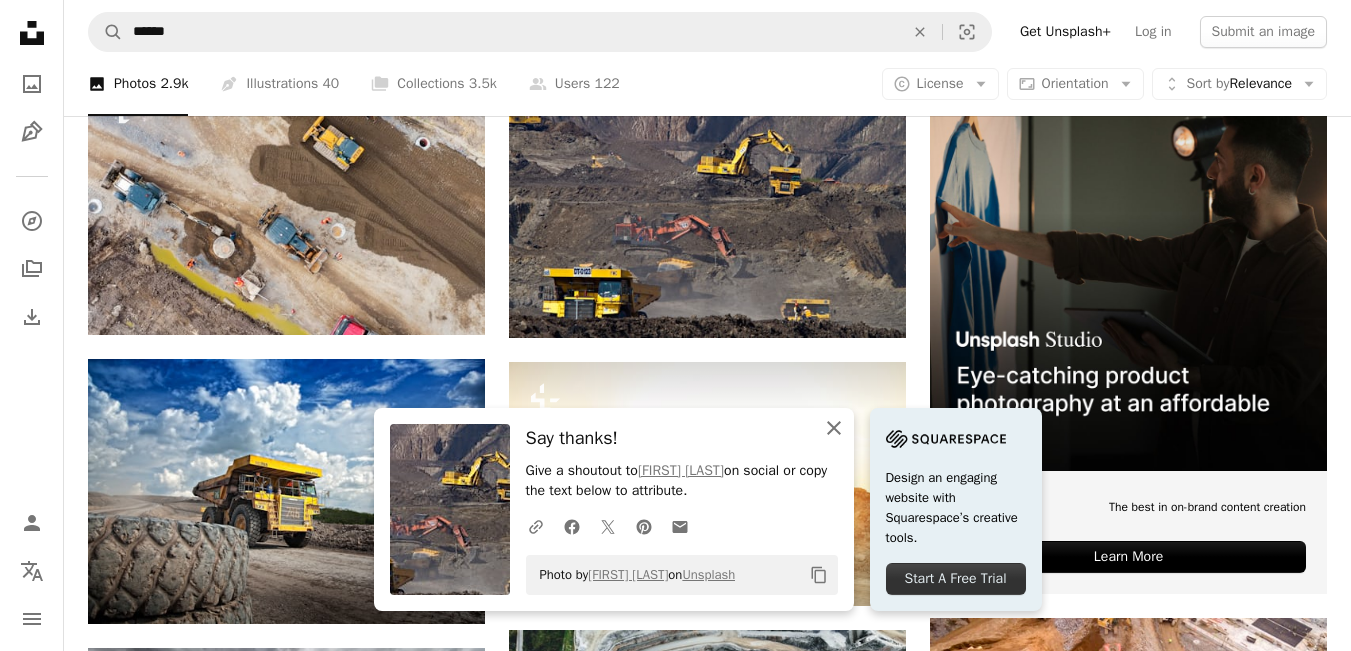 click 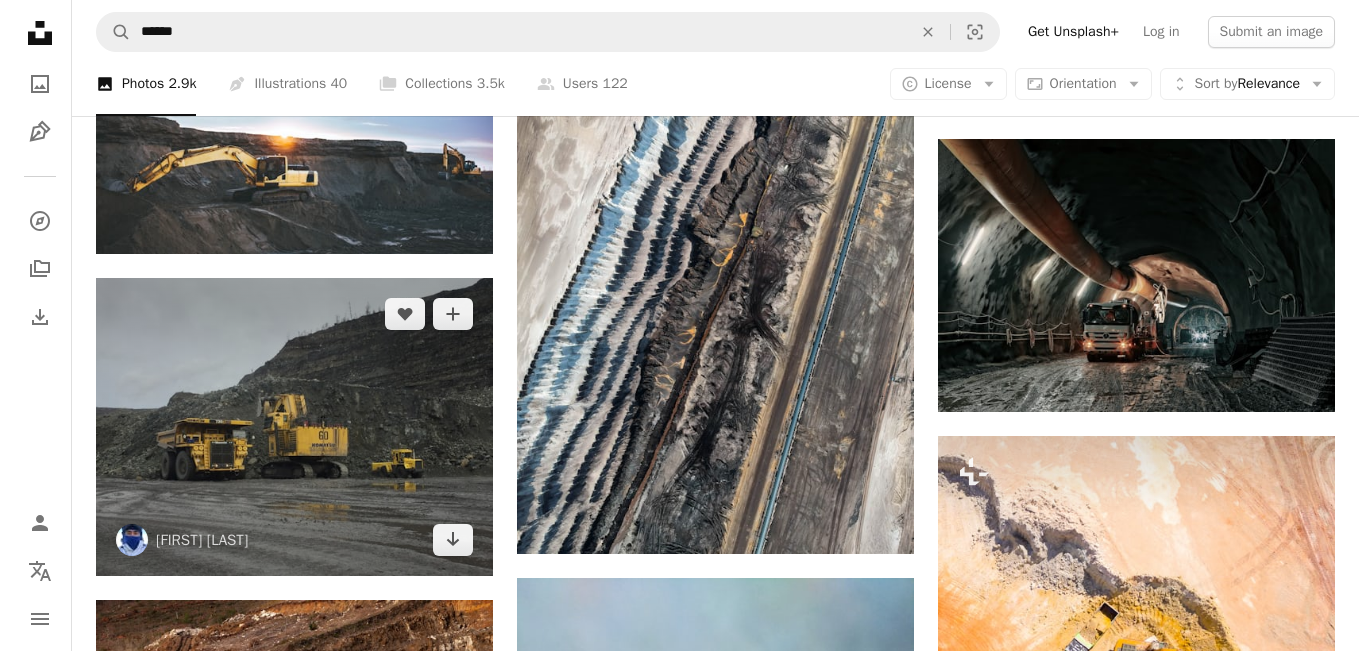 scroll, scrollTop: 800, scrollLeft: 0, axis: vertical 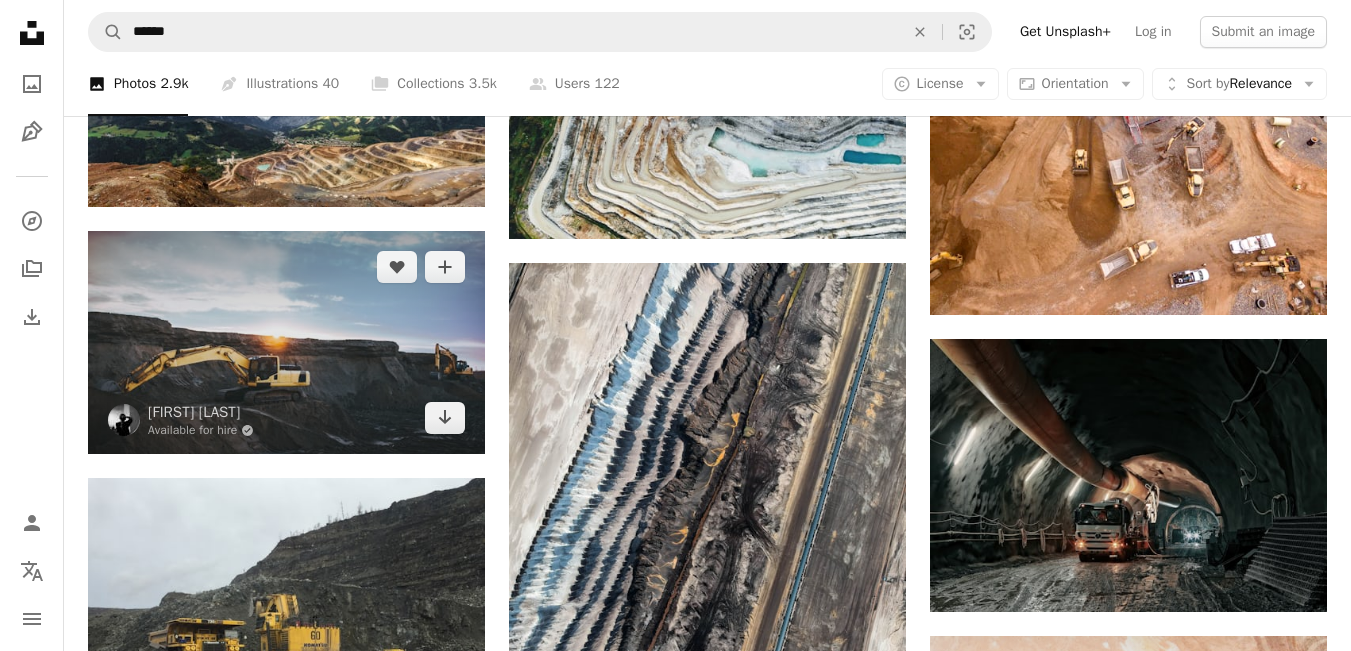 click at bounding box center (286, 342) 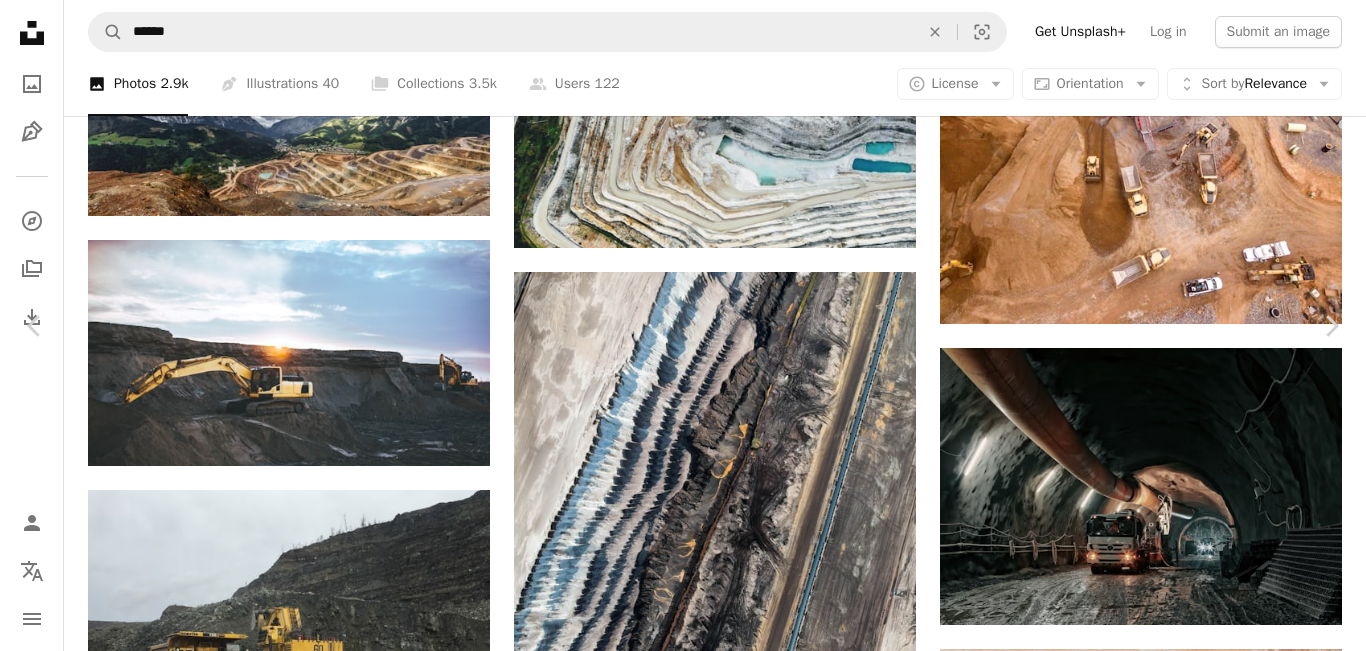 click on "Chevron down" 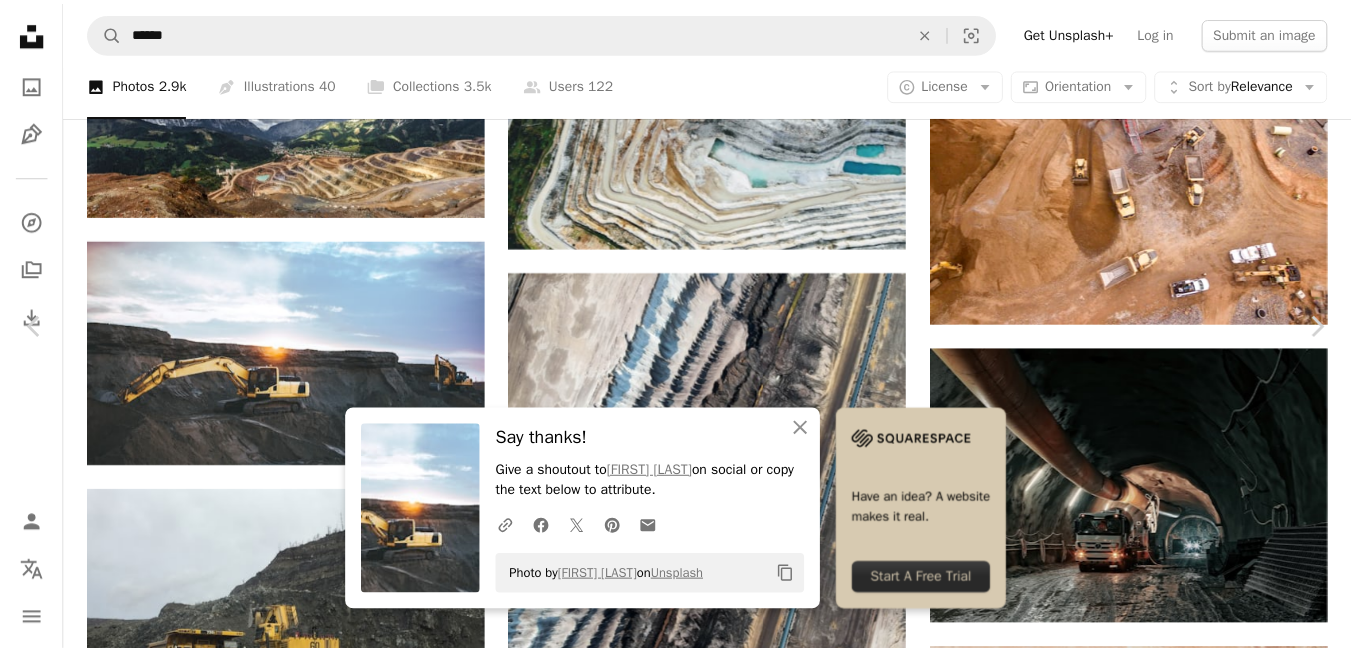 scroll, scrollTop: 500, scrollLeft: 0, axis: vertical 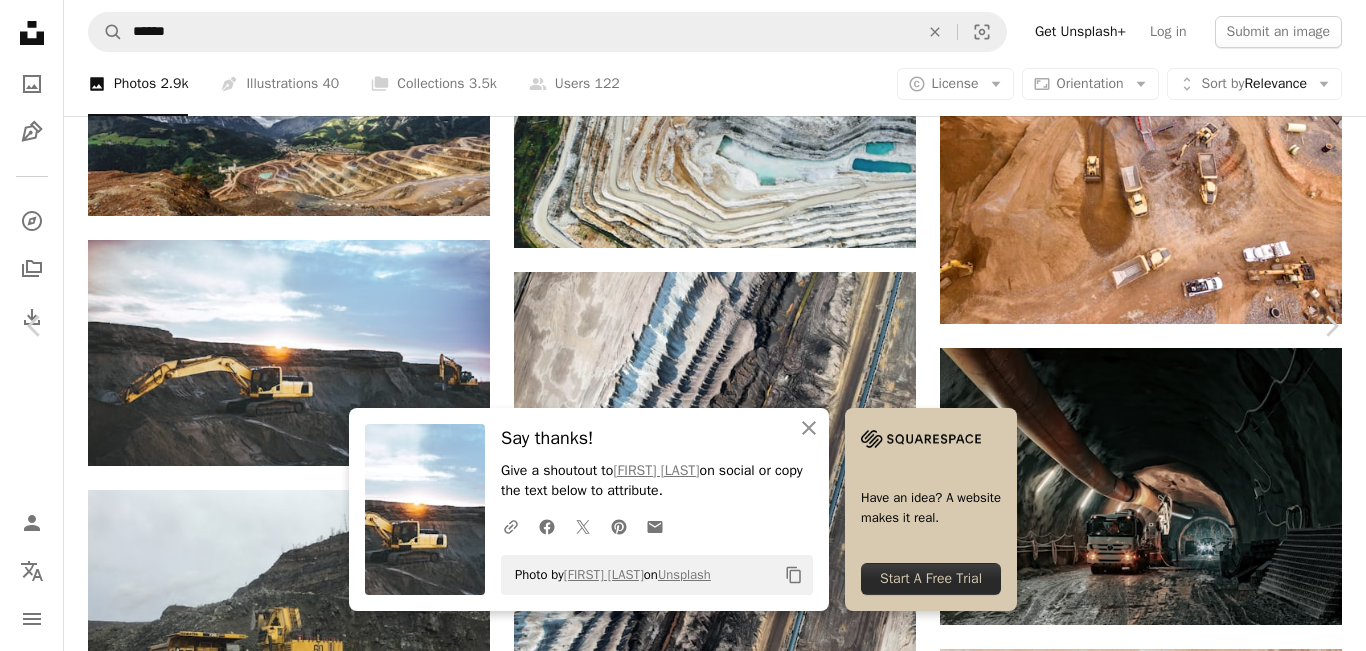click on "An X shape" at bounding box center [20, 20] 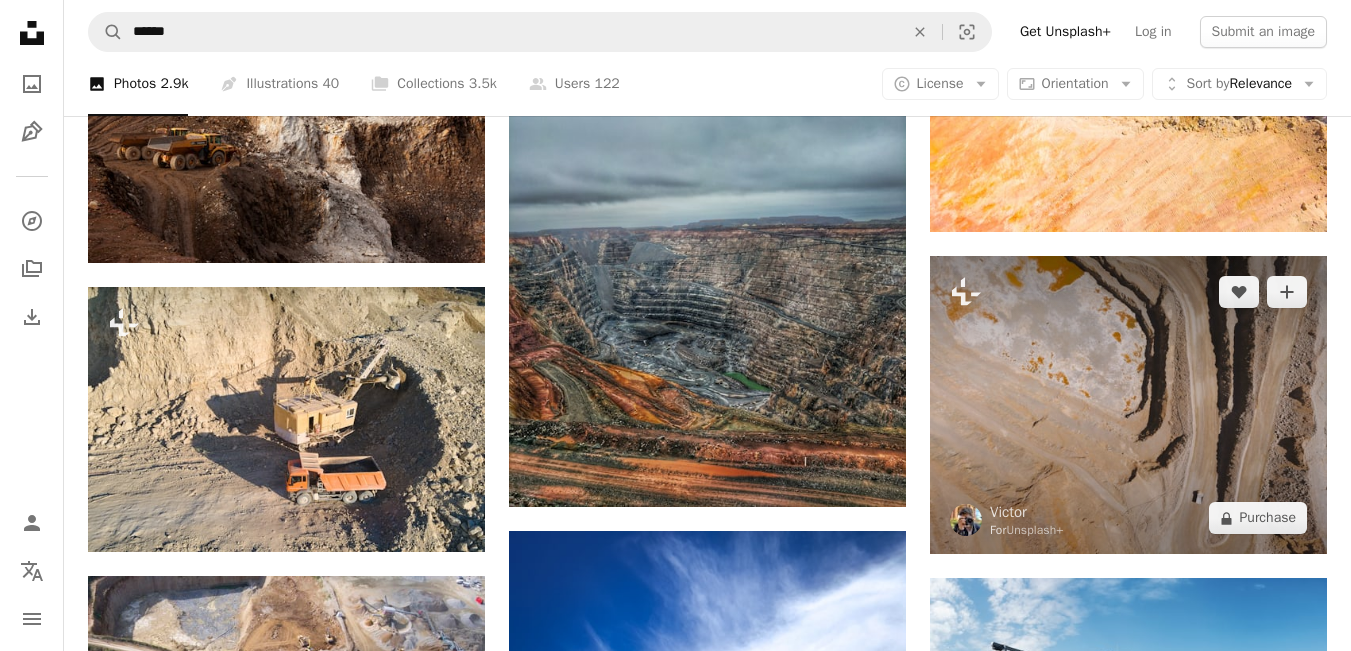 scroll, scrollTop: 1600, scrollLeft: 0, axis: vertical 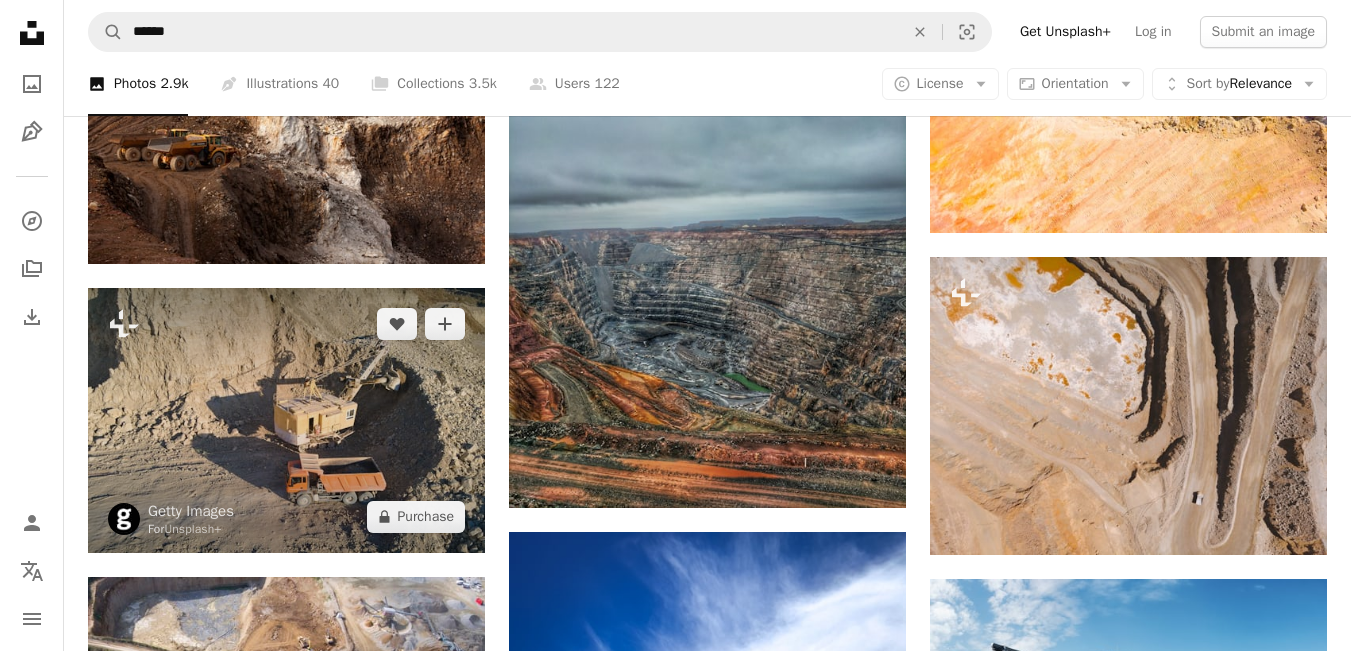 click at bounding box center [286, 420] 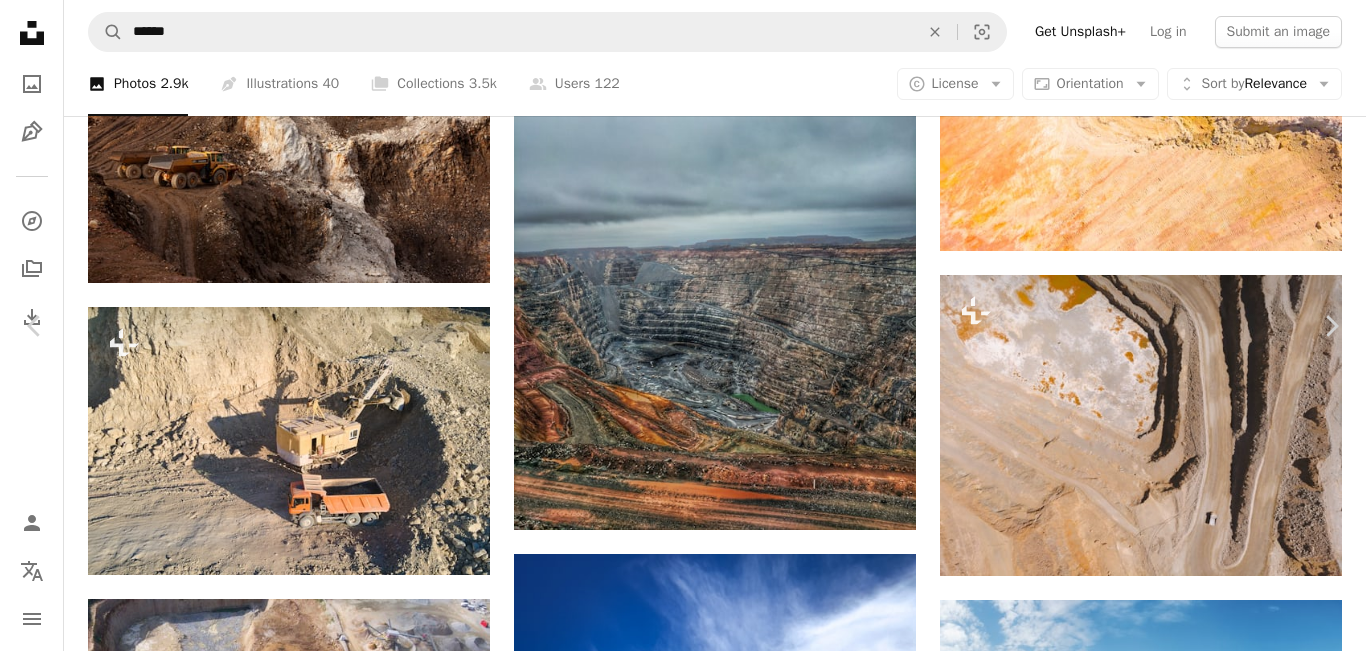 click on "An X shape" at bounding box center (20, 20) 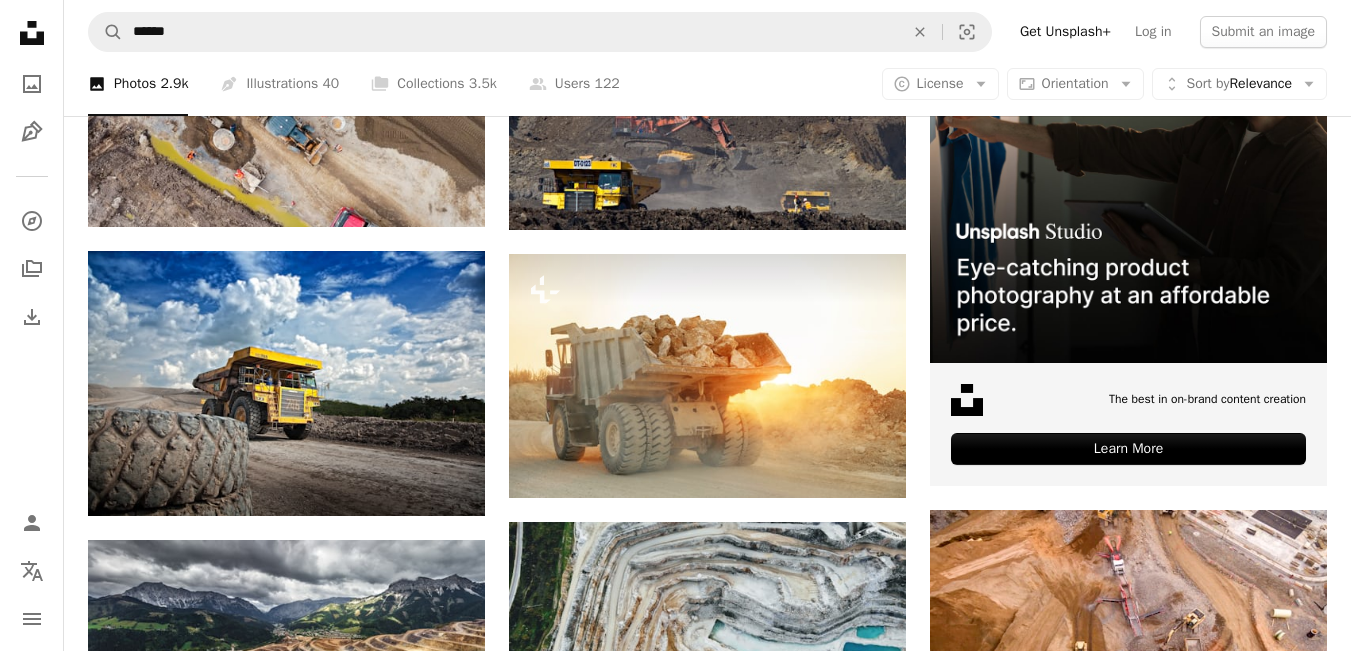 scroll, scrollTop: 300, scrollLeft: 0, axis: vertical 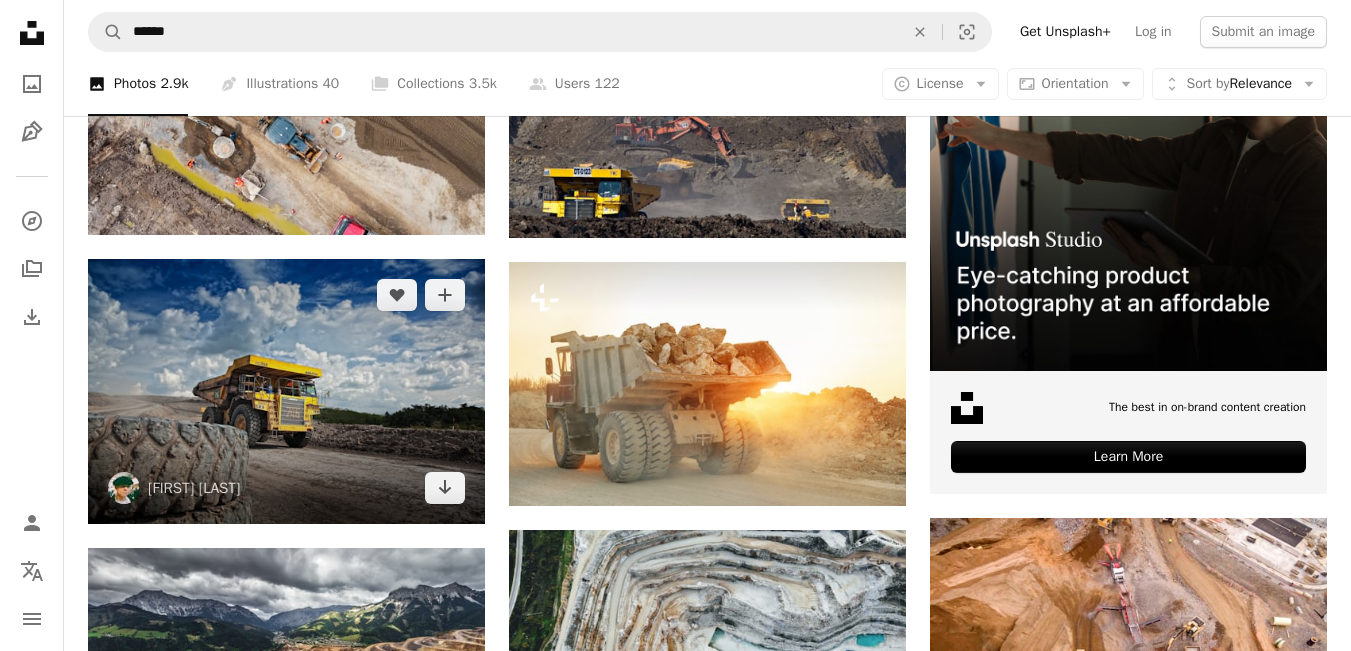 click at bounding box center (286, 391) 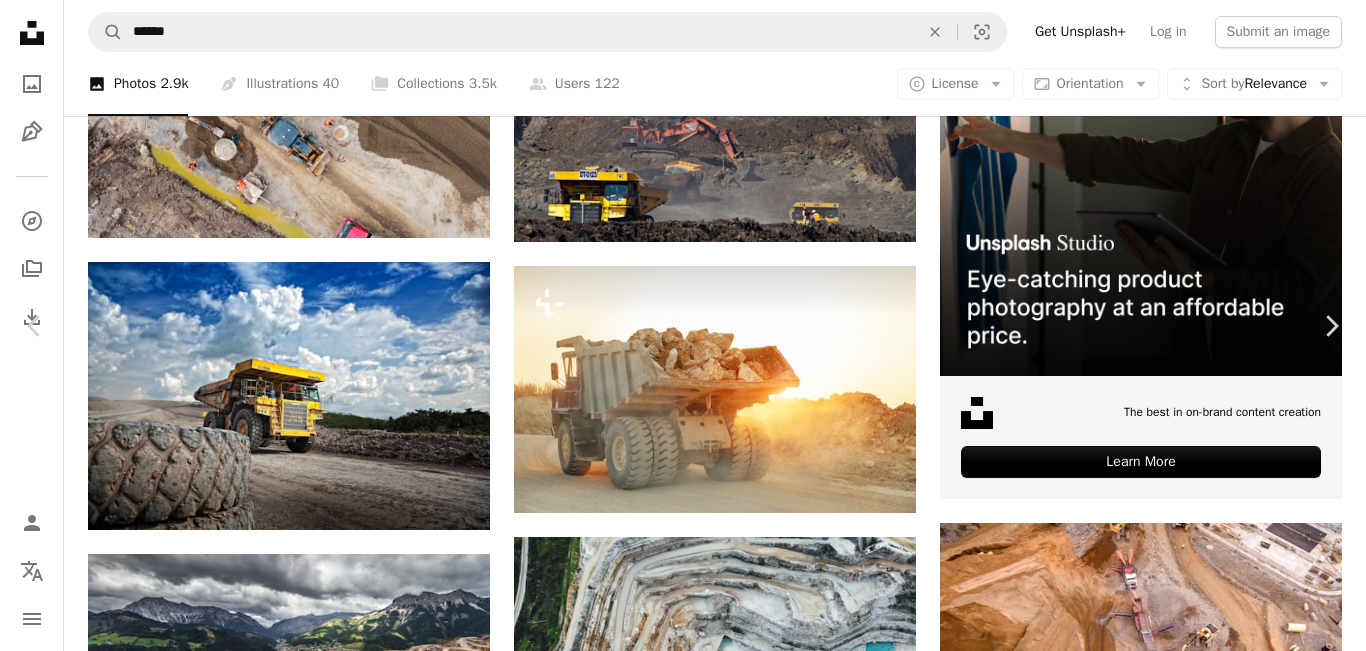 click on "Chevron down" 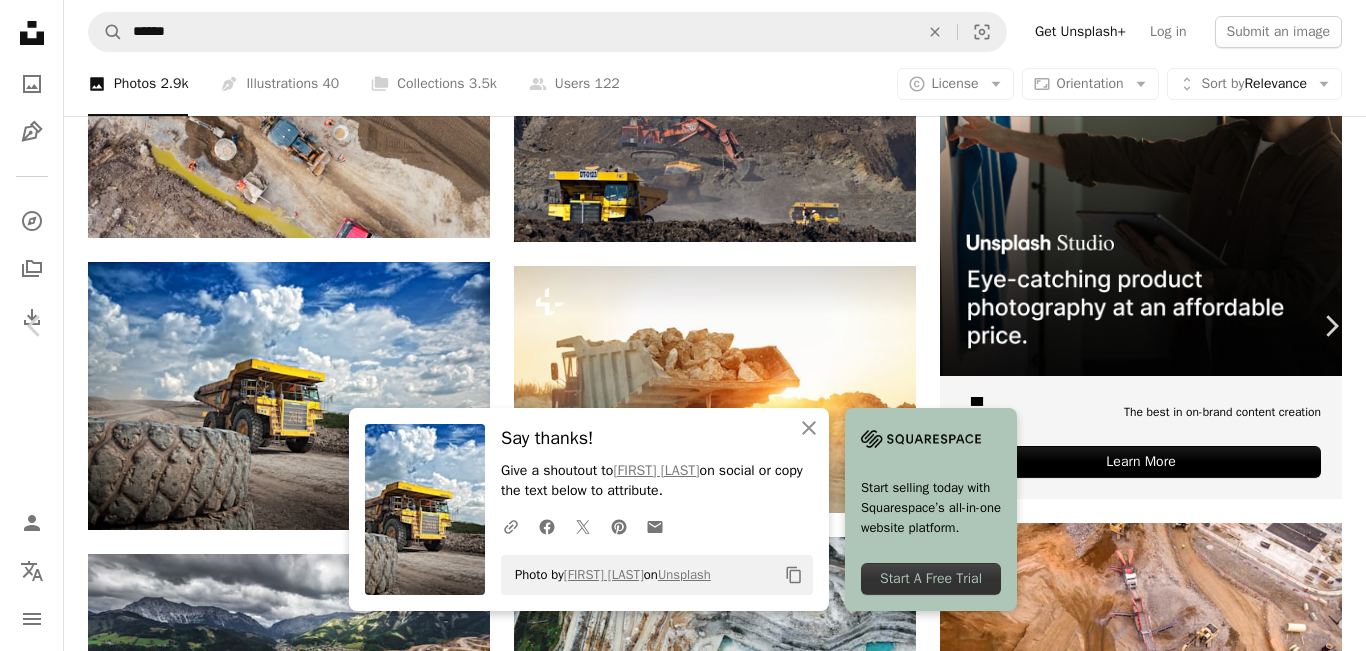 click on "An X shape" at bounding box center [20, 20] 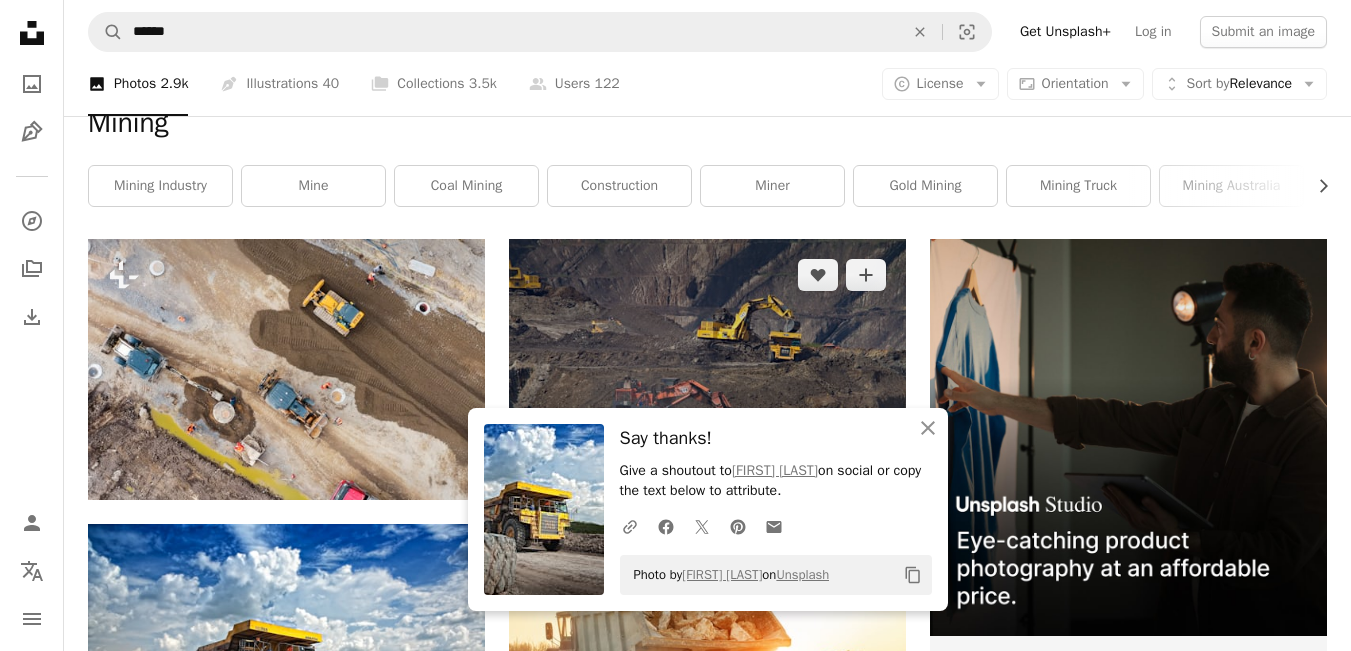 scroll, scrollTop: 0, scrollLeft: 0, axis: both 